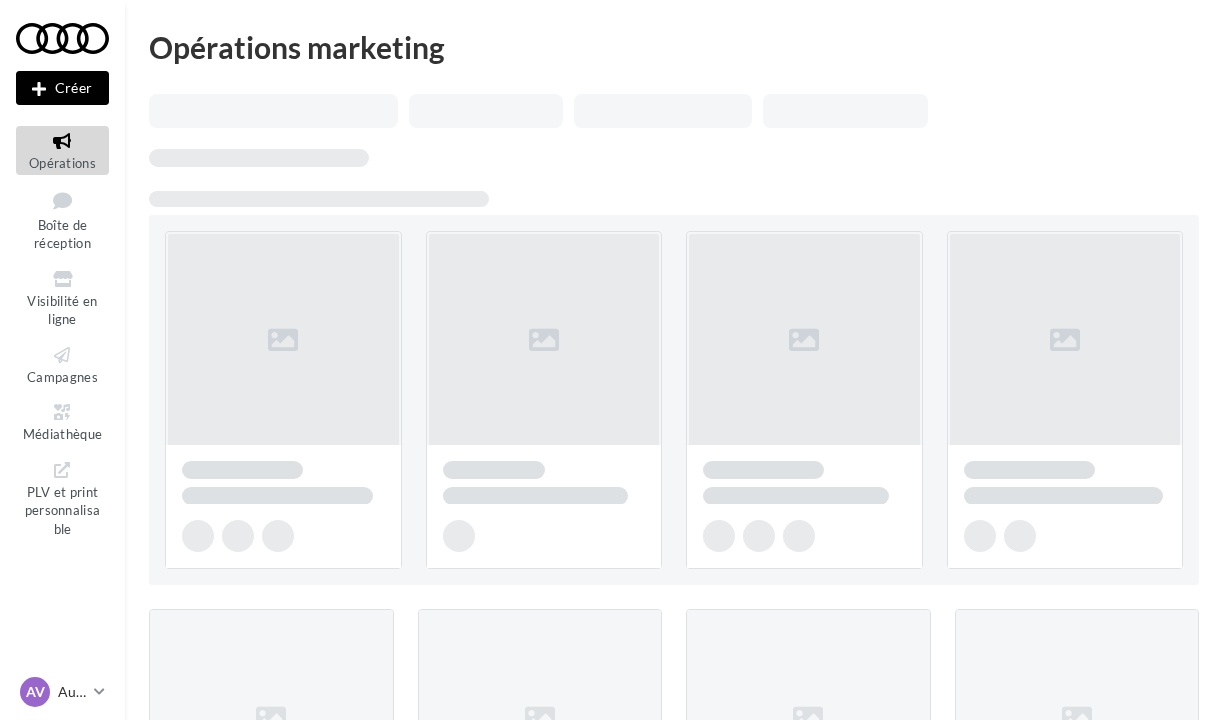 scroll, scrollTop: 0, scrollLeft: 0, axis: both 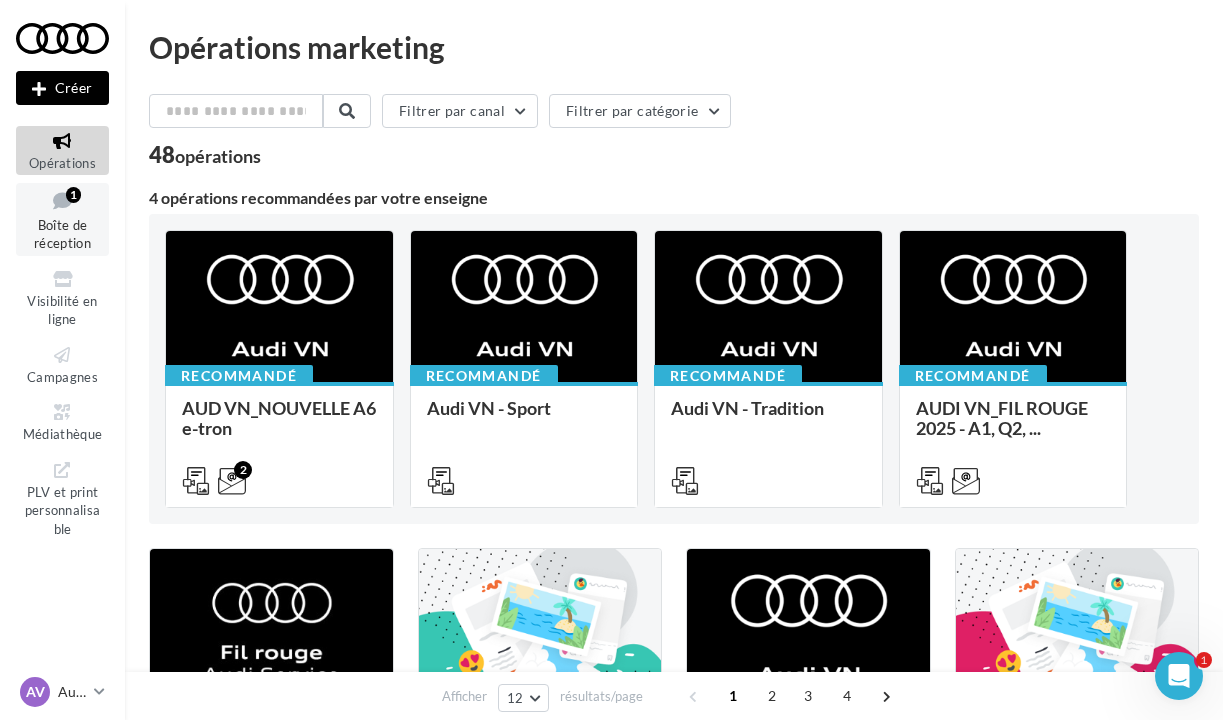 click on "Boîte de réception" at bounding box center [62, 234] 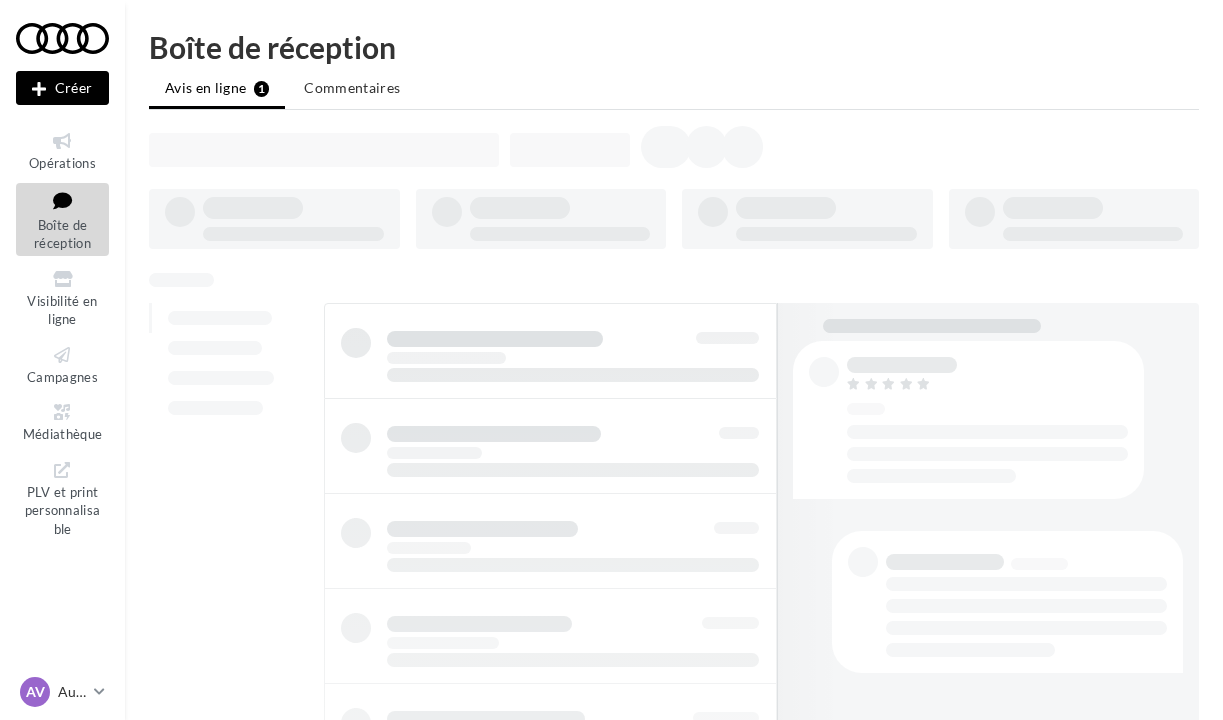 scroll, scrollTop: 0, scrollLeft: 0, axis: both 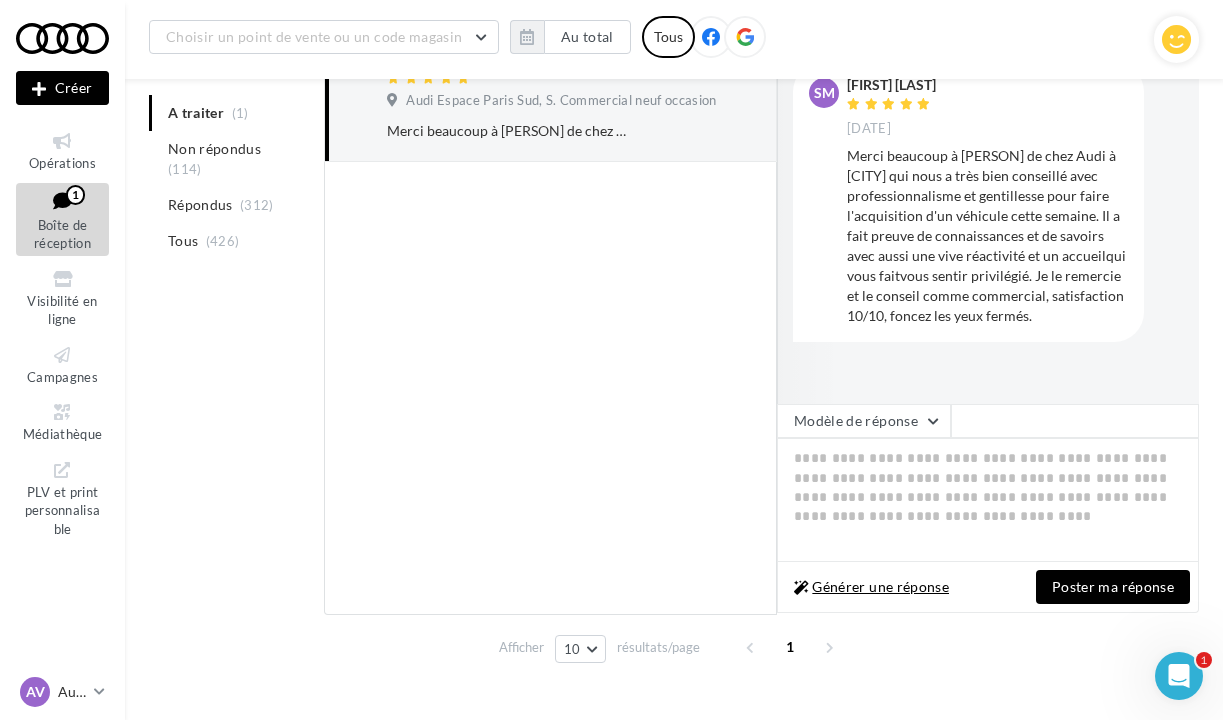 click on "Générer une réponse" at bounding box center (871, 587) 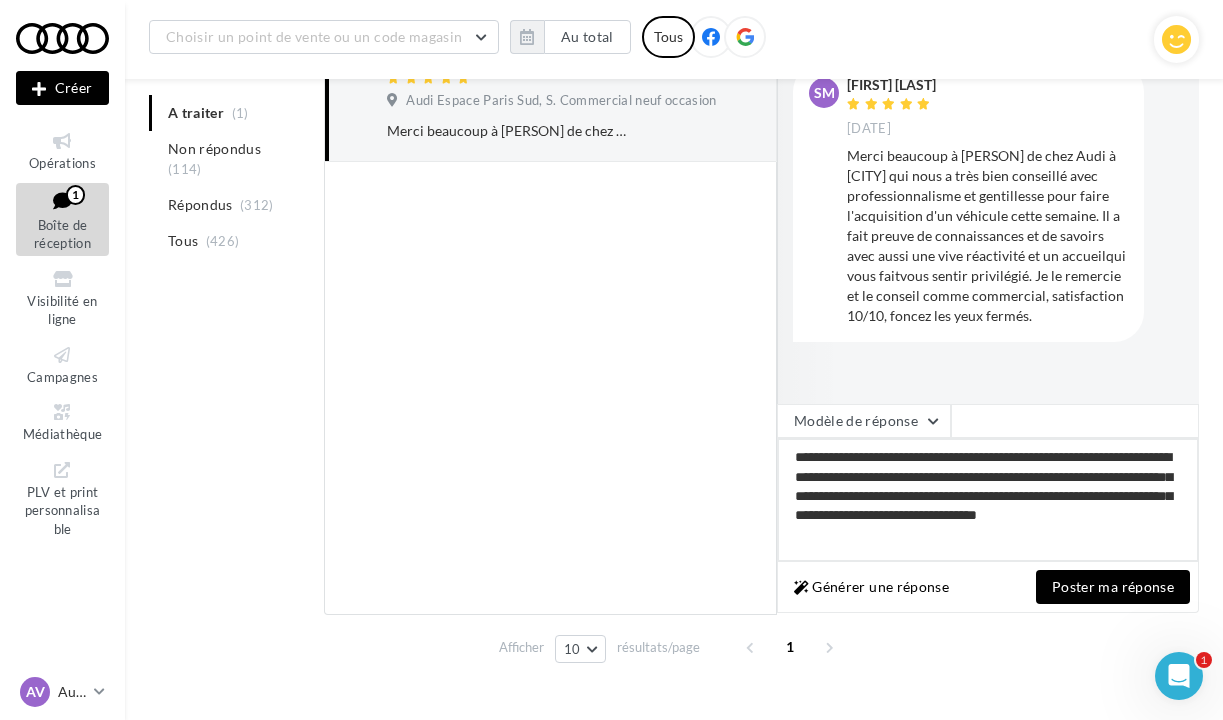 drag, startPoint x: 851, startPoint y: 461, endPoint x: 942, endPoint y: 459, distance: 91.02197 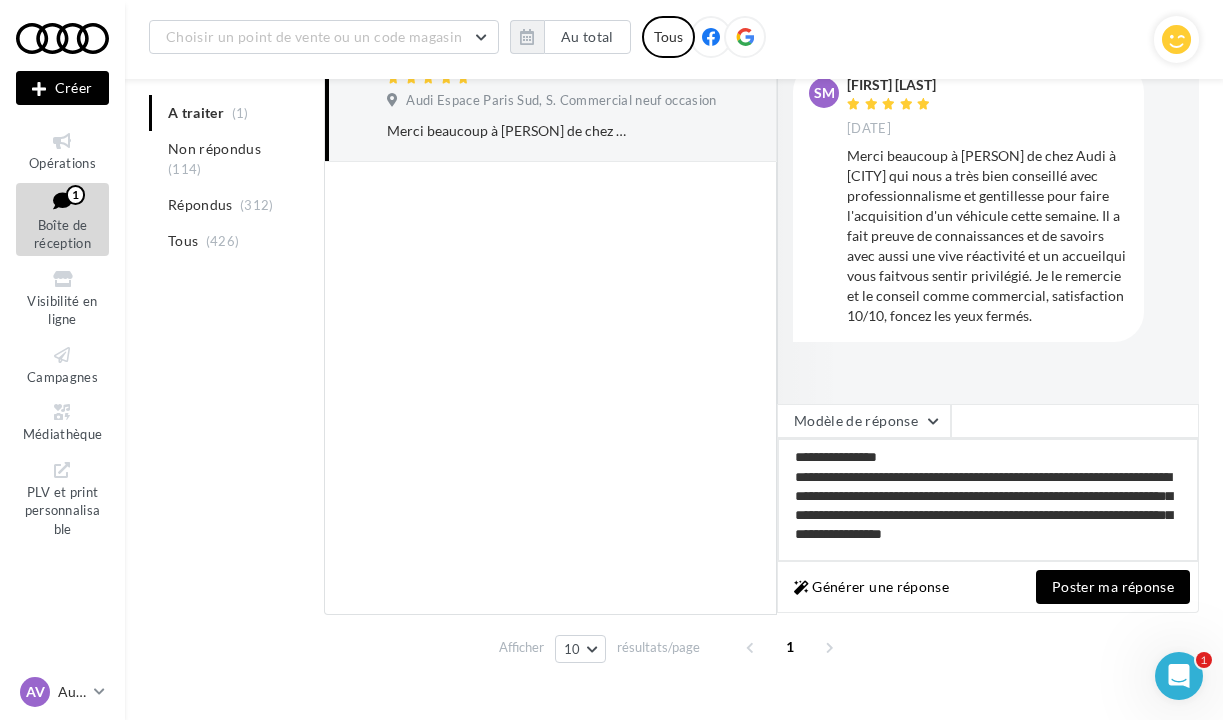 click on "**********" at bounding box center [988, 500] 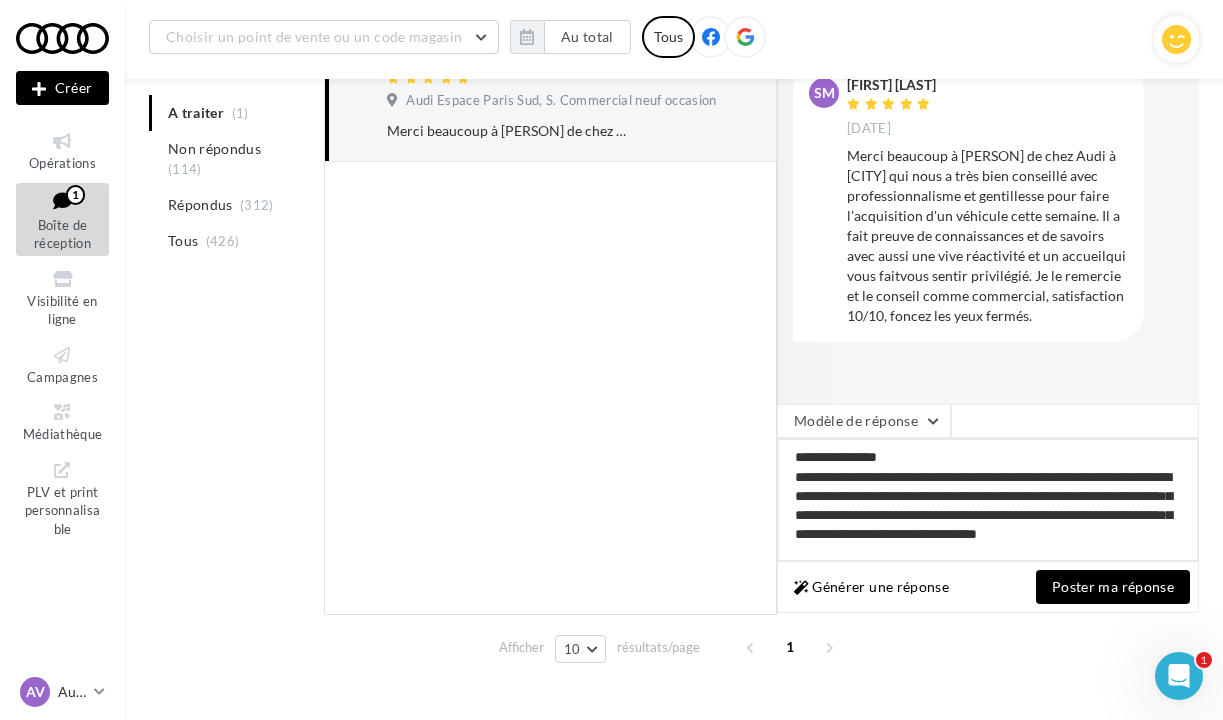 drag, startPoint x: 881, startPoint y: 519, endPoint x: 976, endPoint y: 524, distance: 95.131485 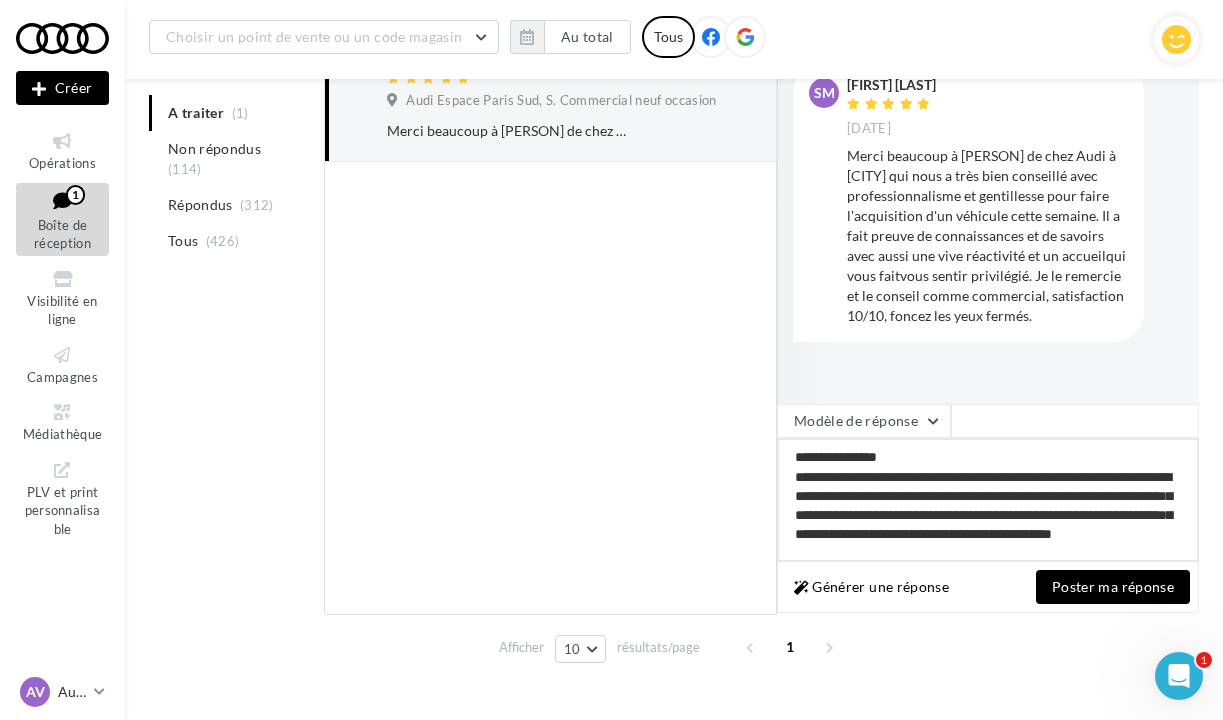 scroll, scrollTop: 10, scrollLeft: 0, axis: vertical 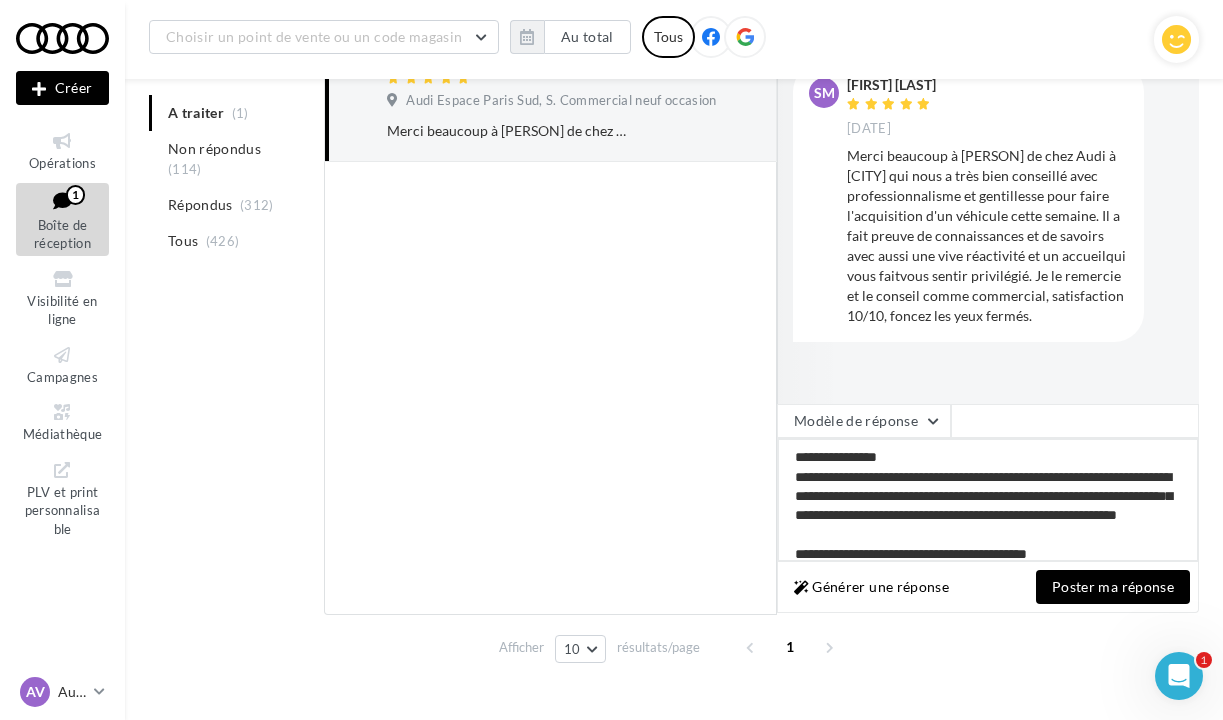 click on "**********" at bounding box center (988, 500) 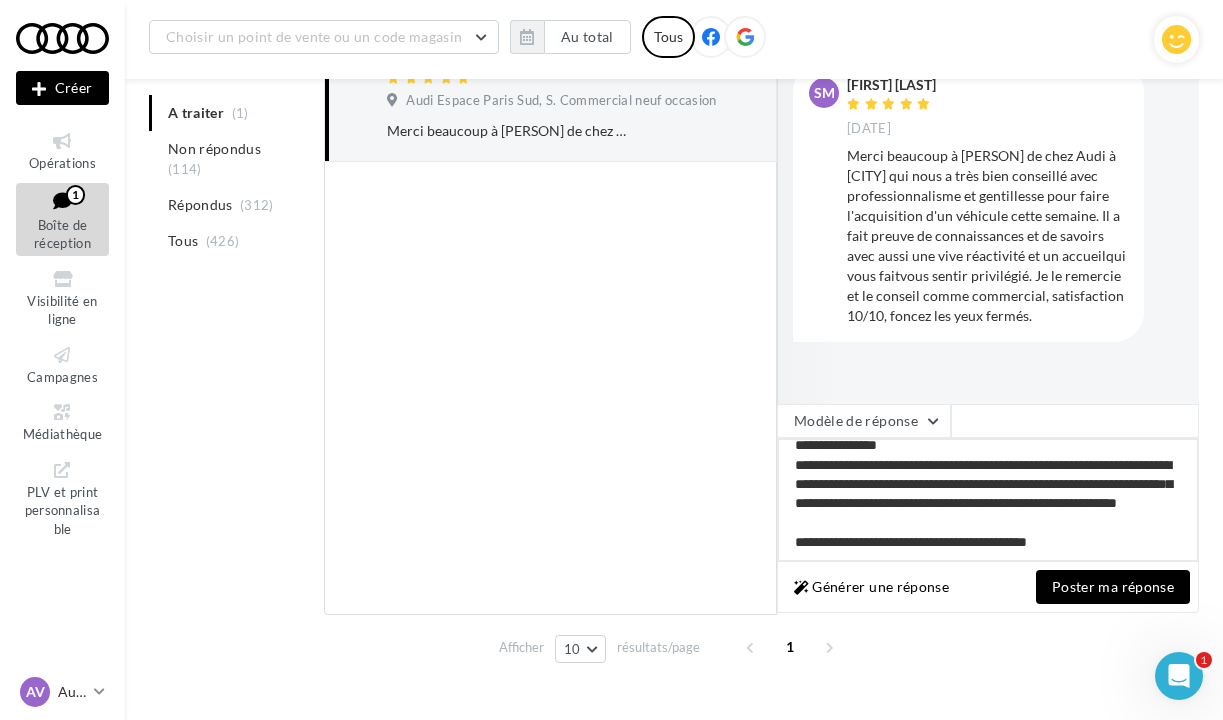 scroll, scrollTop: 29, scrollLeft: 0, axis: vertical 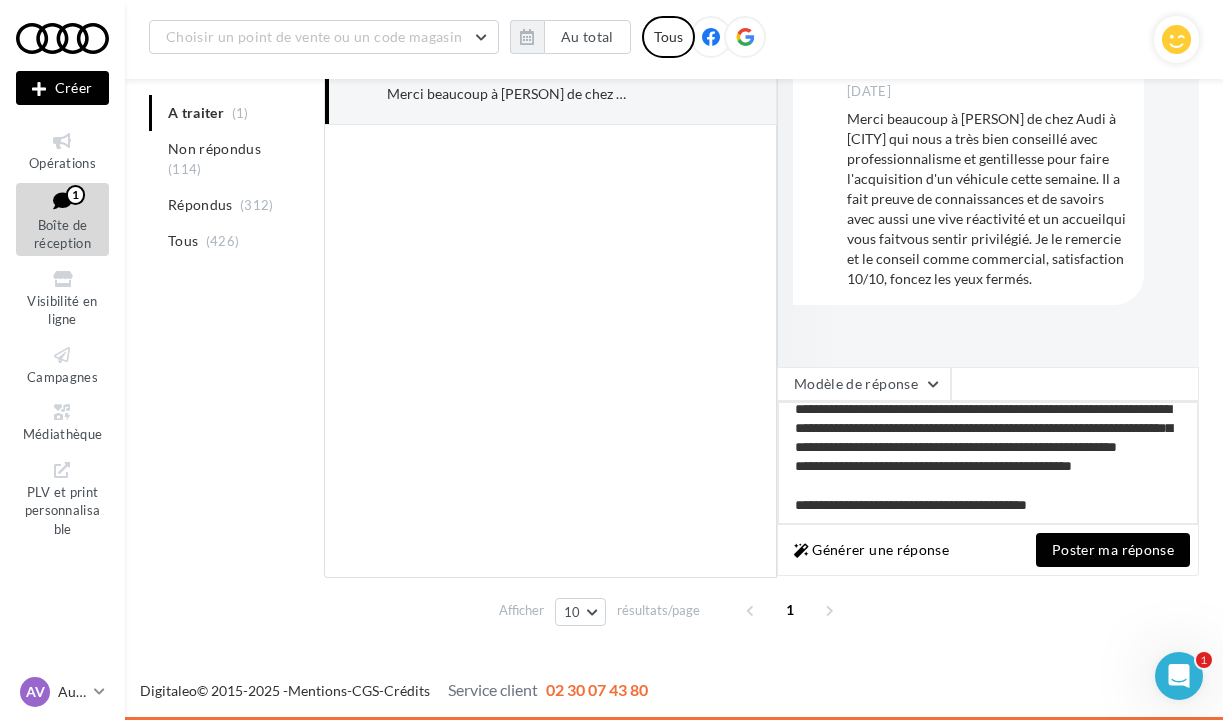 click on "**********" at bounding box center (988, 463) 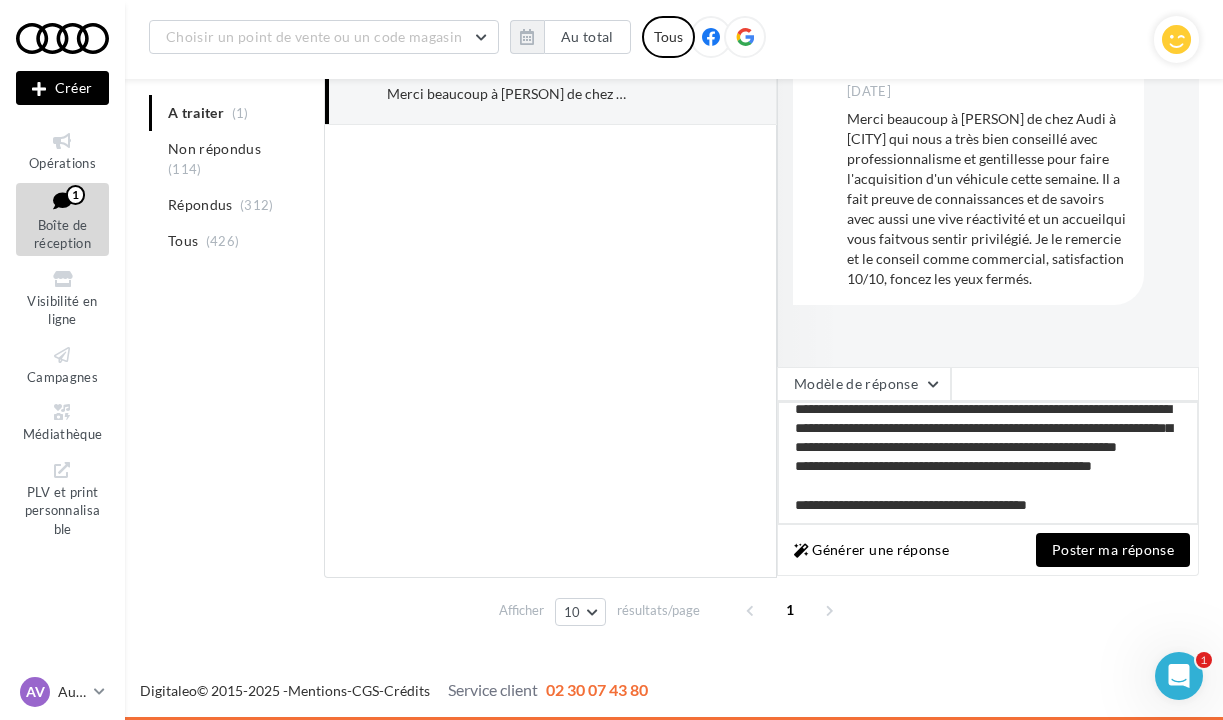 type on "**********" 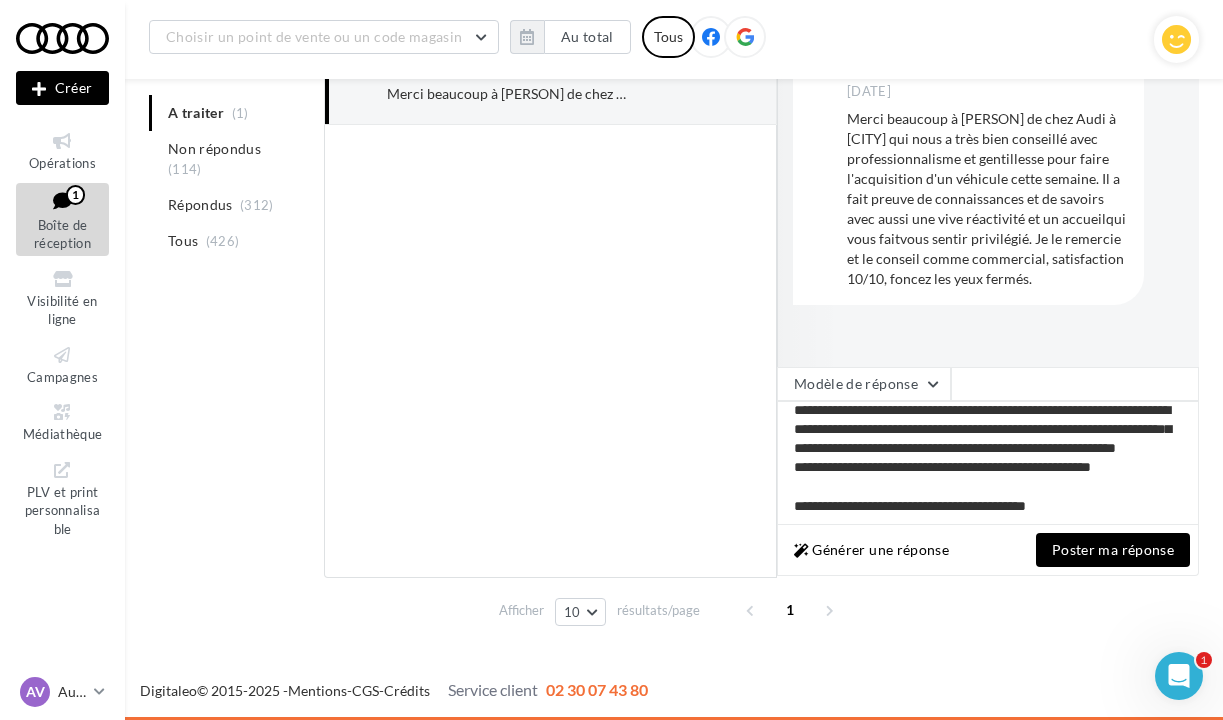 scroll, scrollTop: 46, scrollLeft: 0, axis: vertical 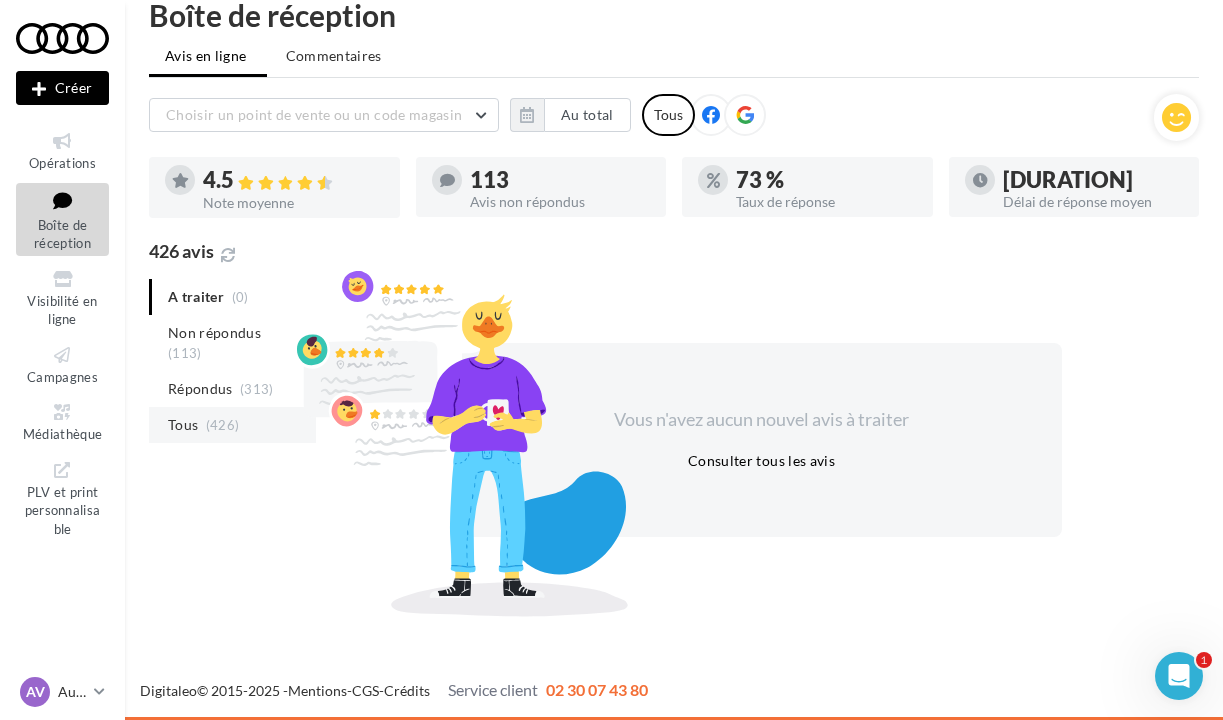 click on "Tous" at bounding box center (214, 333) 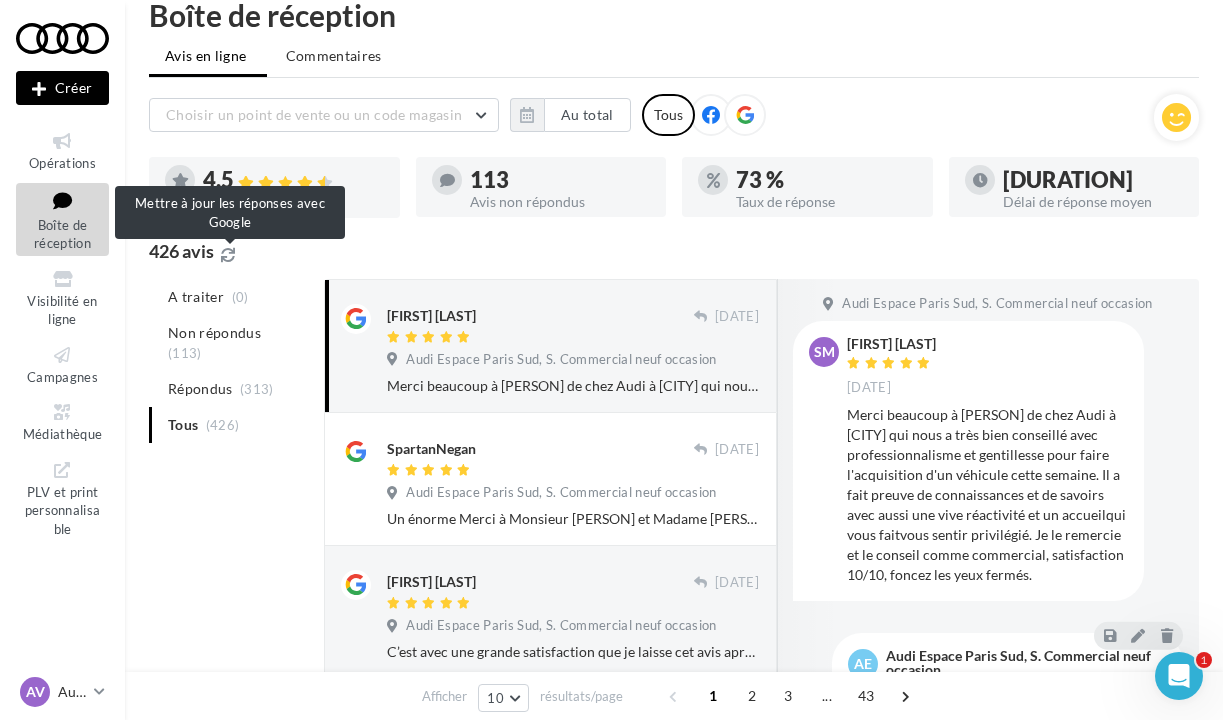 click at bounding box center (228, 255) 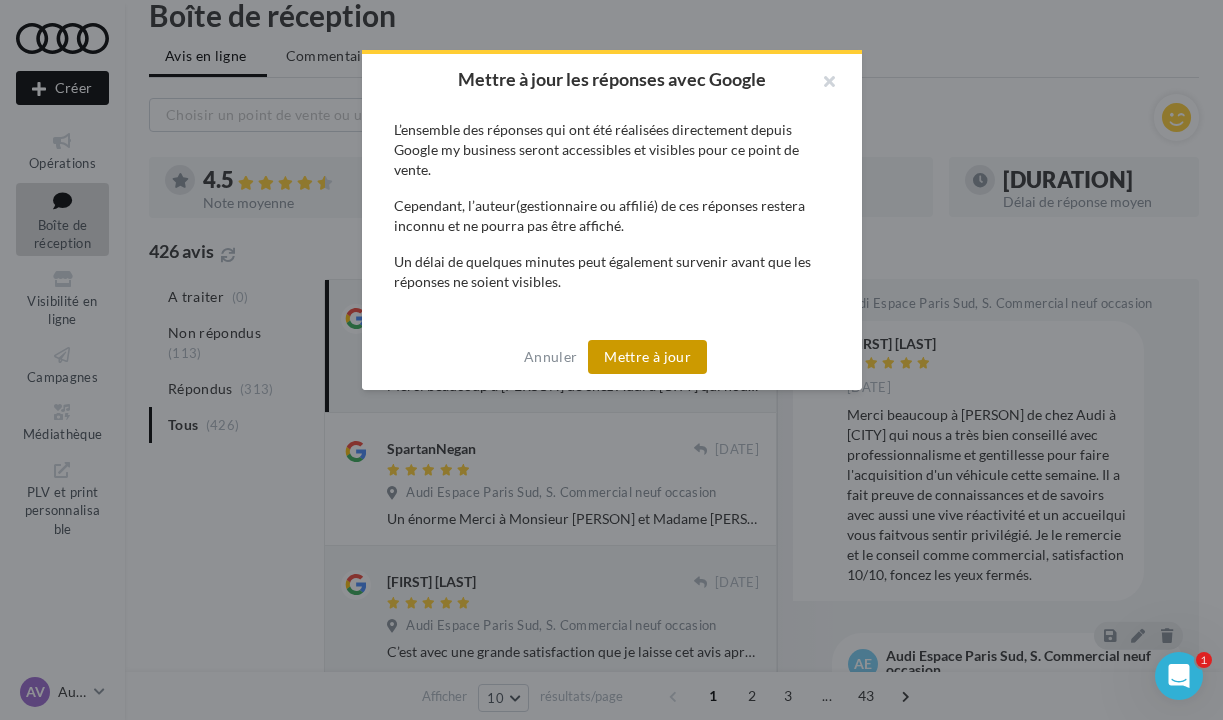 click on "Mettre à jour" at bounding box center [647, 357] 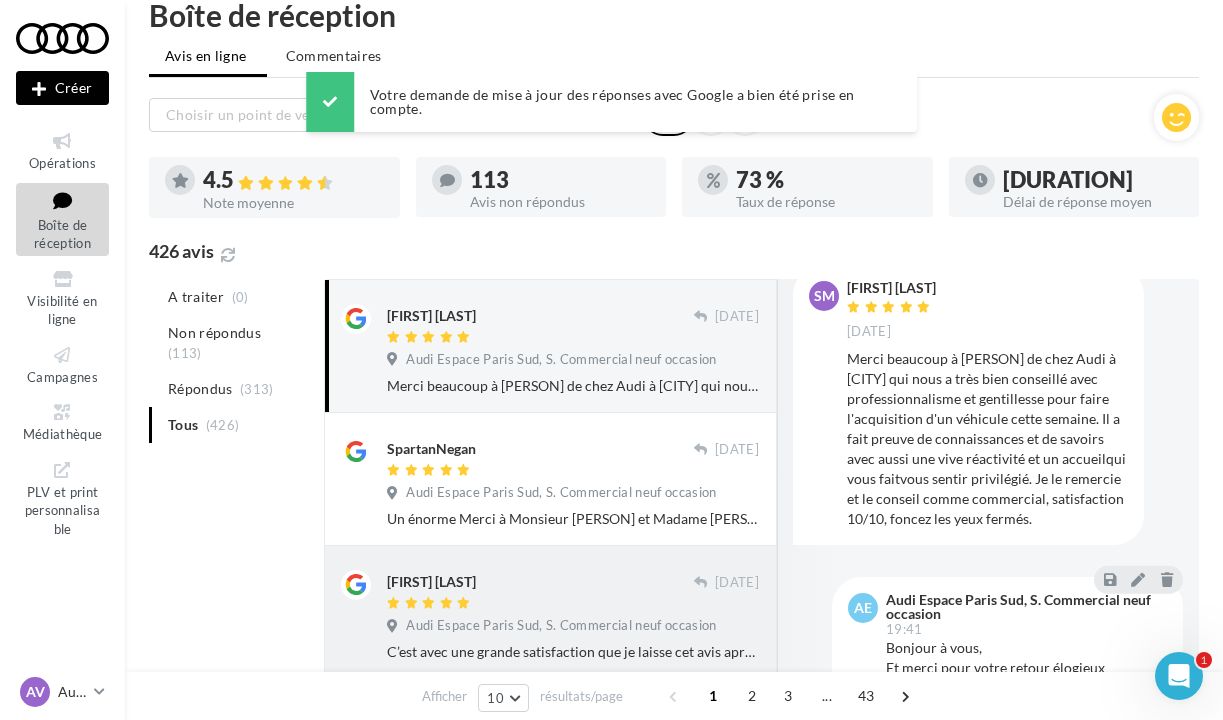 scroll, scrollTop: 55, scrollLeft: 0, axis: vertical 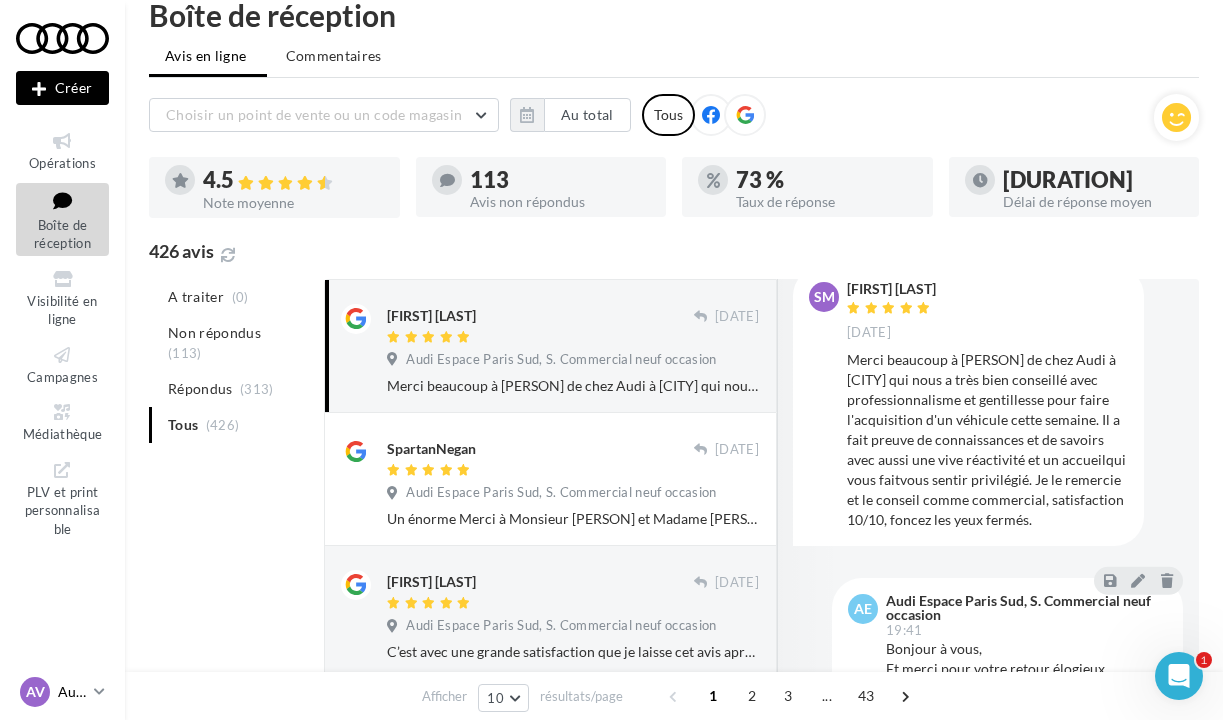 click at bounding box center [99, 691] 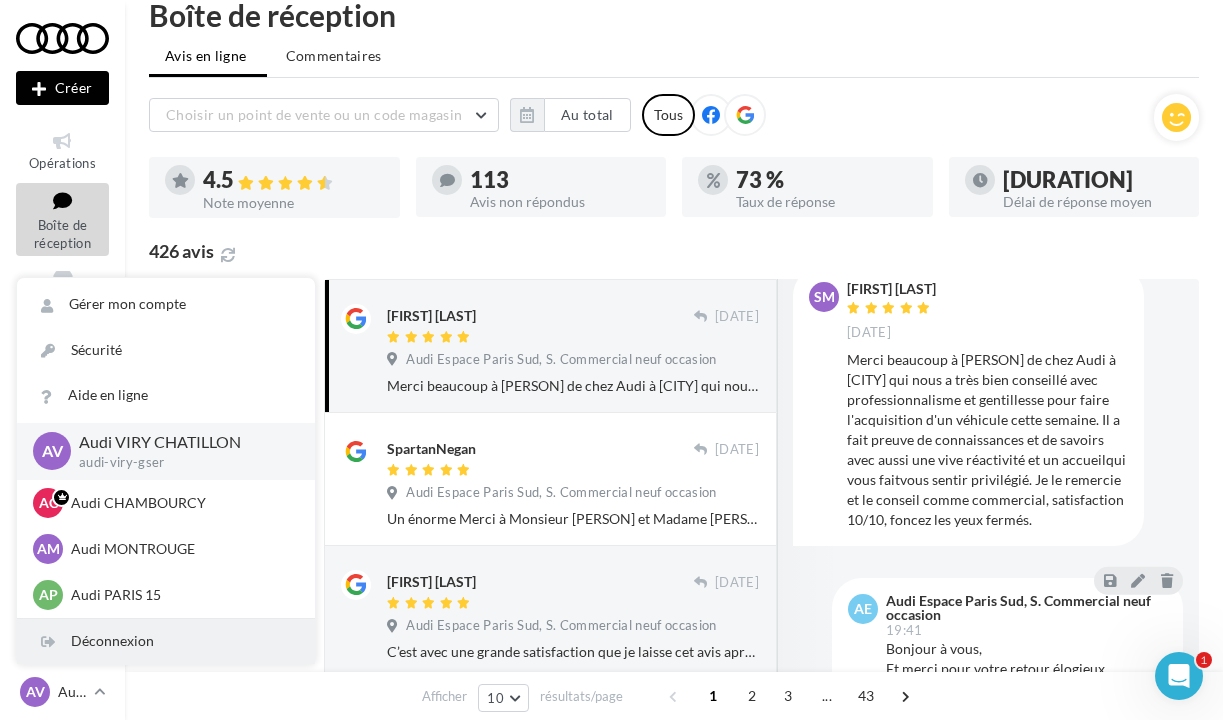 click on "Déconnexion" at bounding box center (166, 641) 